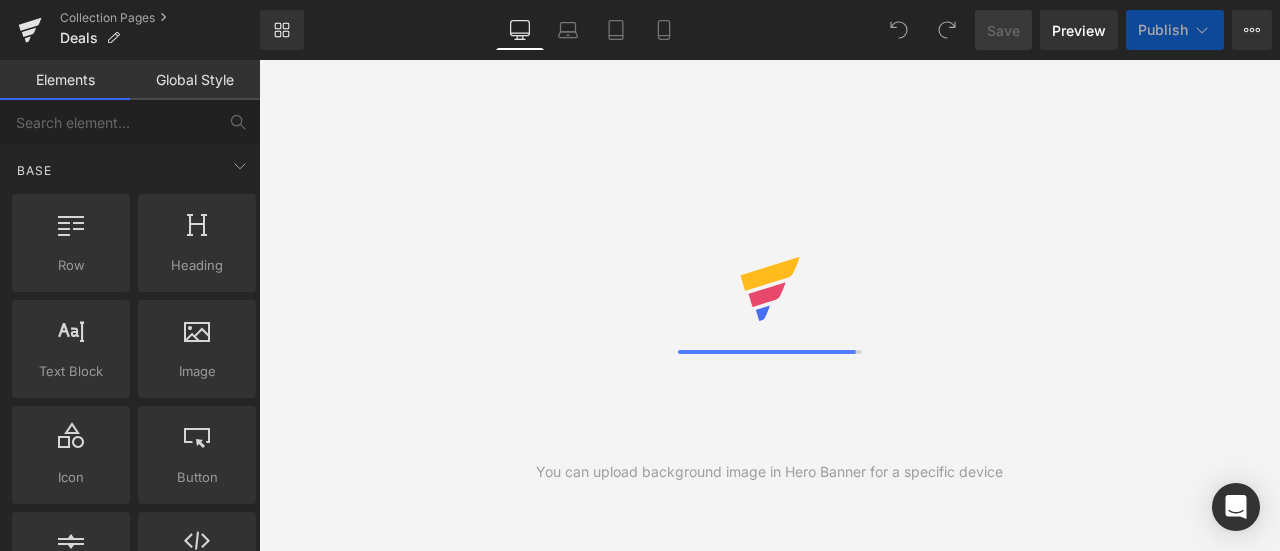 scroll, scrollTop: 0, scrollLeft: 0, axis: both 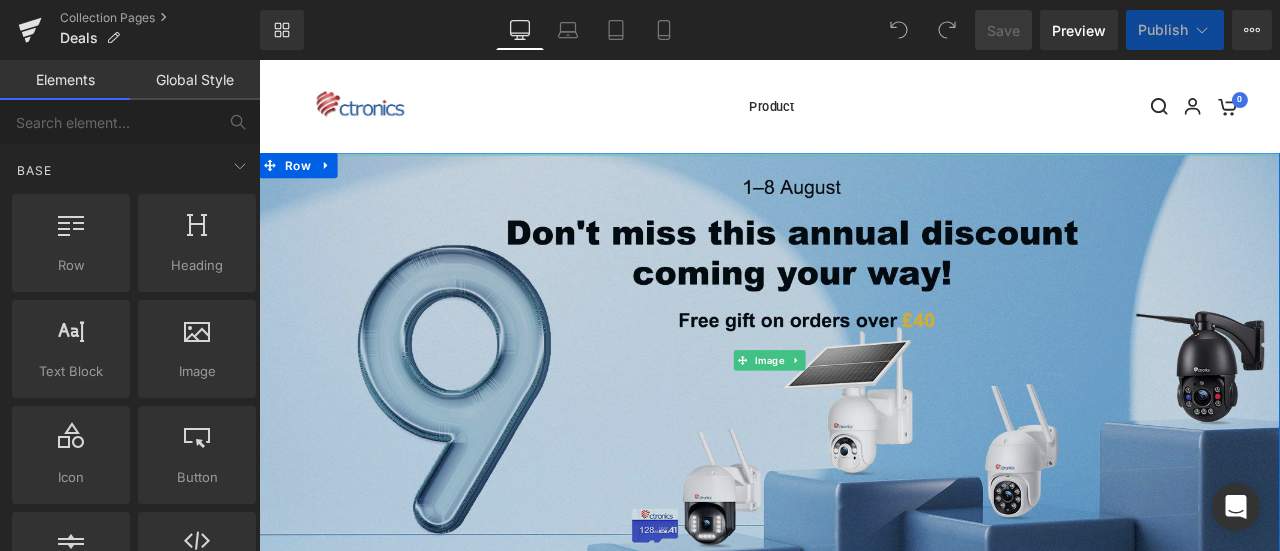 click at bounding box center (864, 416) 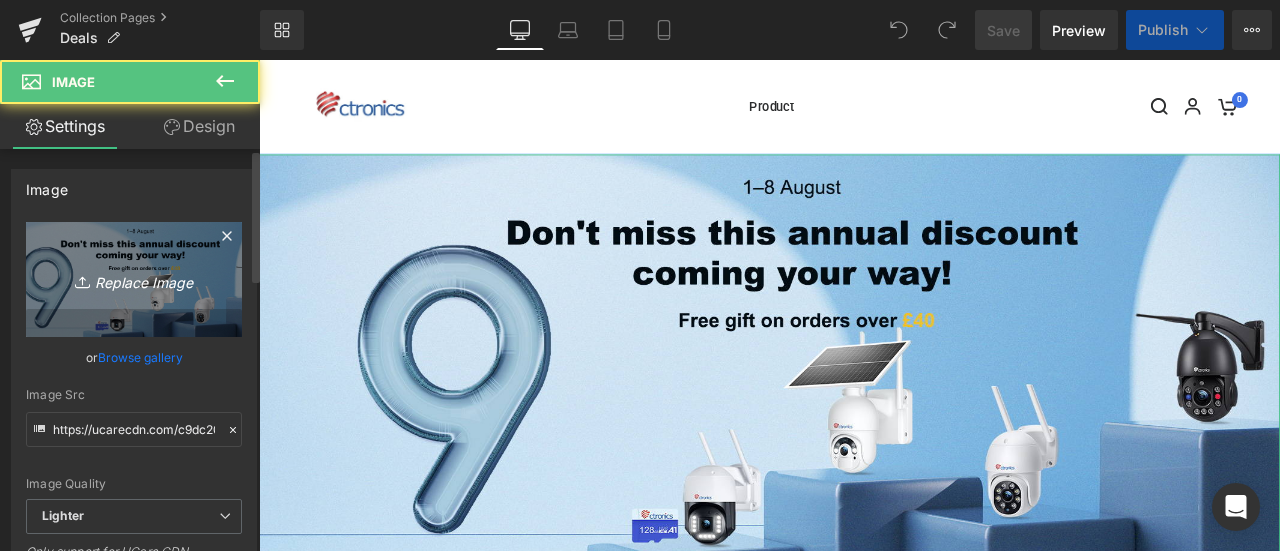 click on "Replace Image" at bounding box center [134, 279] 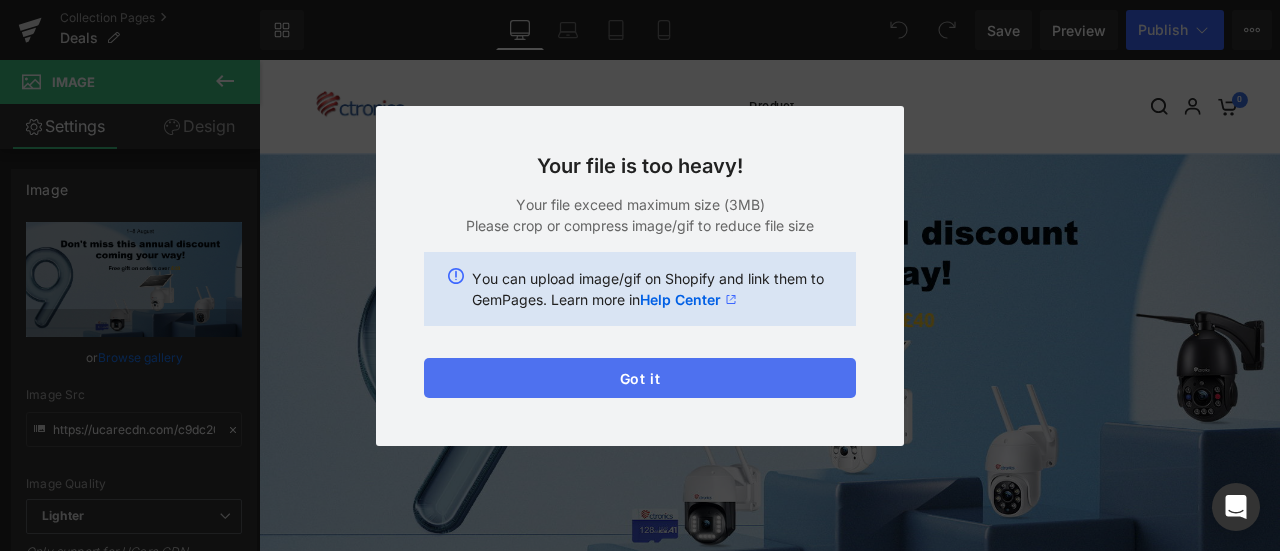 click on "Got it" at bounding box center [640, 378] 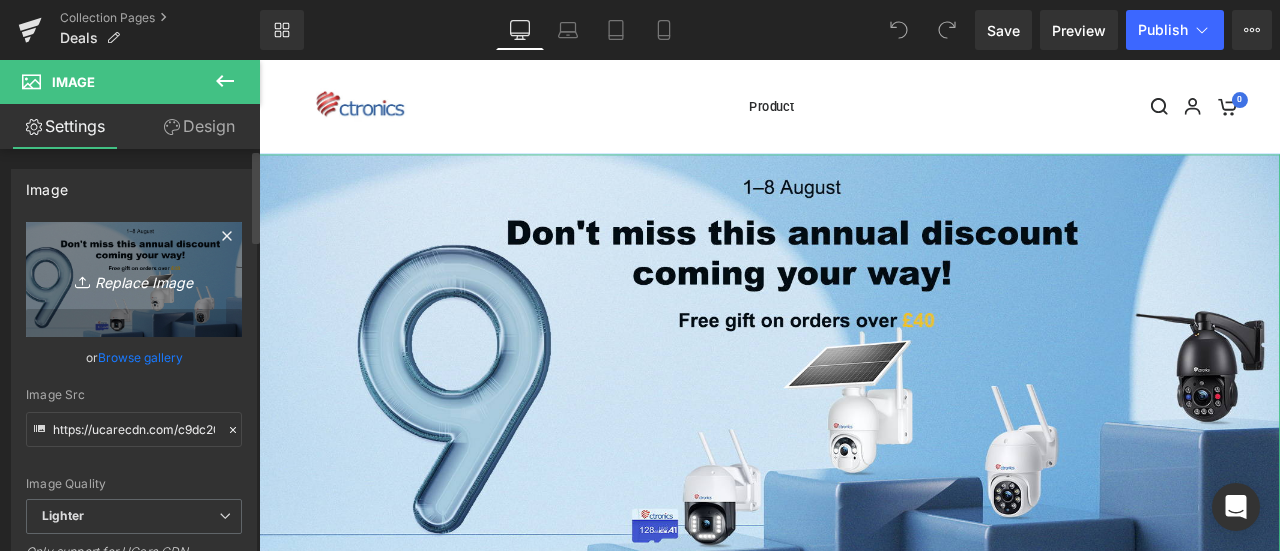 click on "Replace Image" at bounding box center [134, 279] 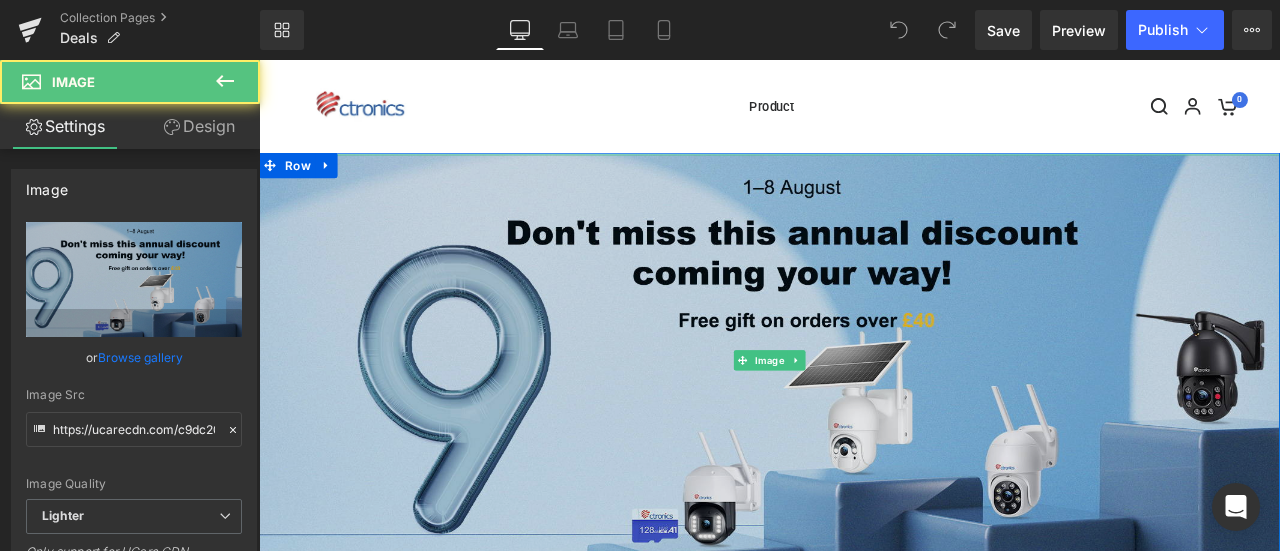 click at bounding box center (864, 416) 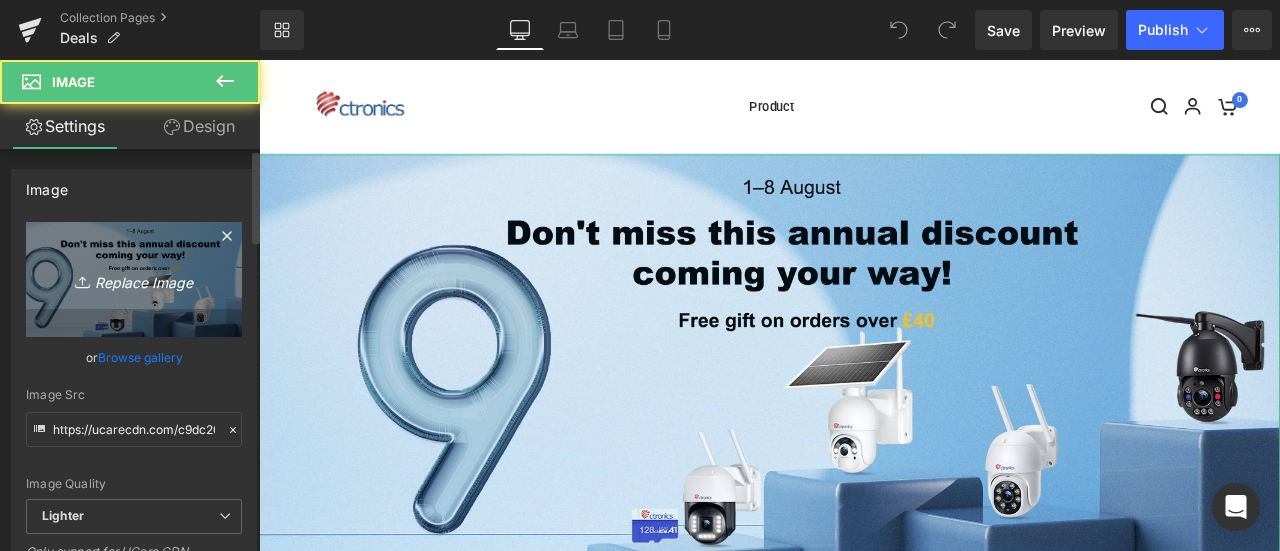 click on "Replace Image" at bounding box center (134, 279) 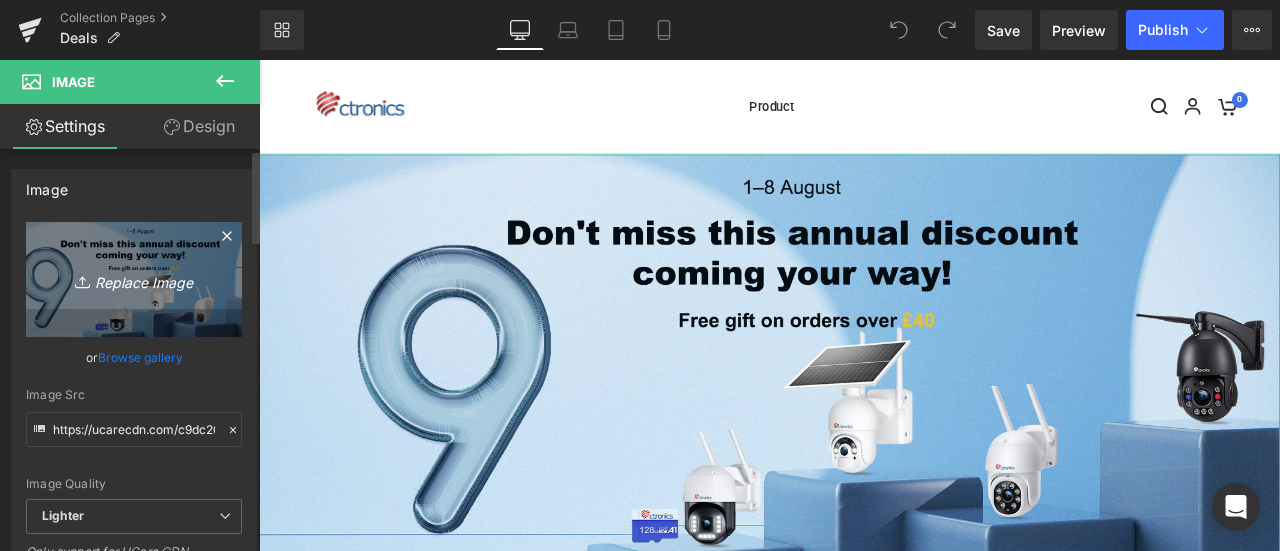 type on "C:\fakepath\ying.jpg" 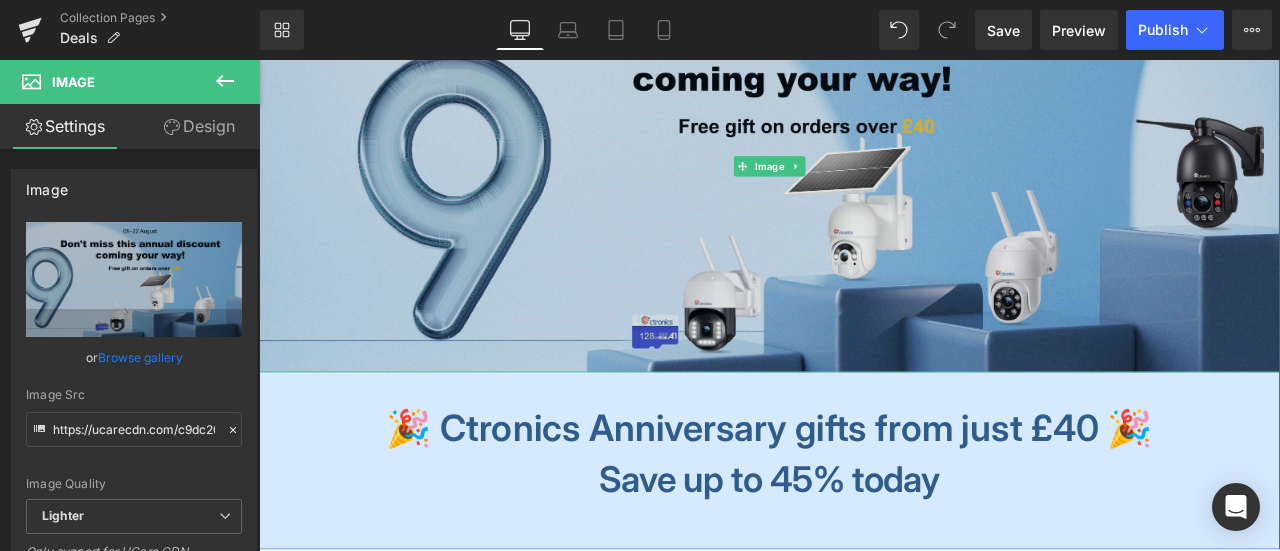 scroll, scrollTop: 500, scrollLeft: 0, axis: vertical 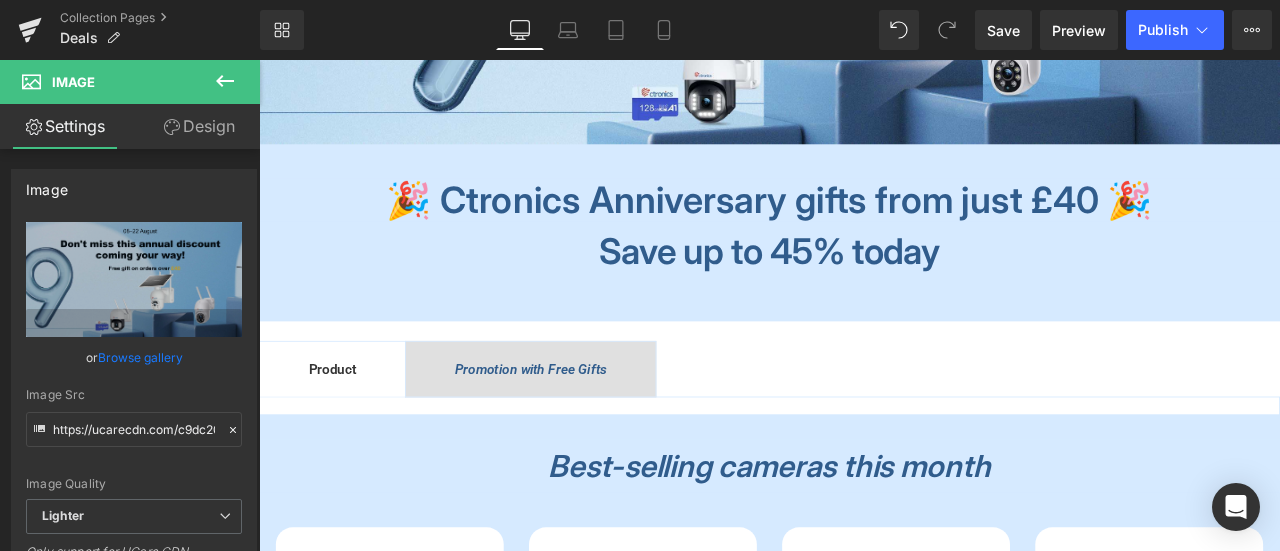 click on "Promotion with Free Gifts" at bounding box center (581, 426) 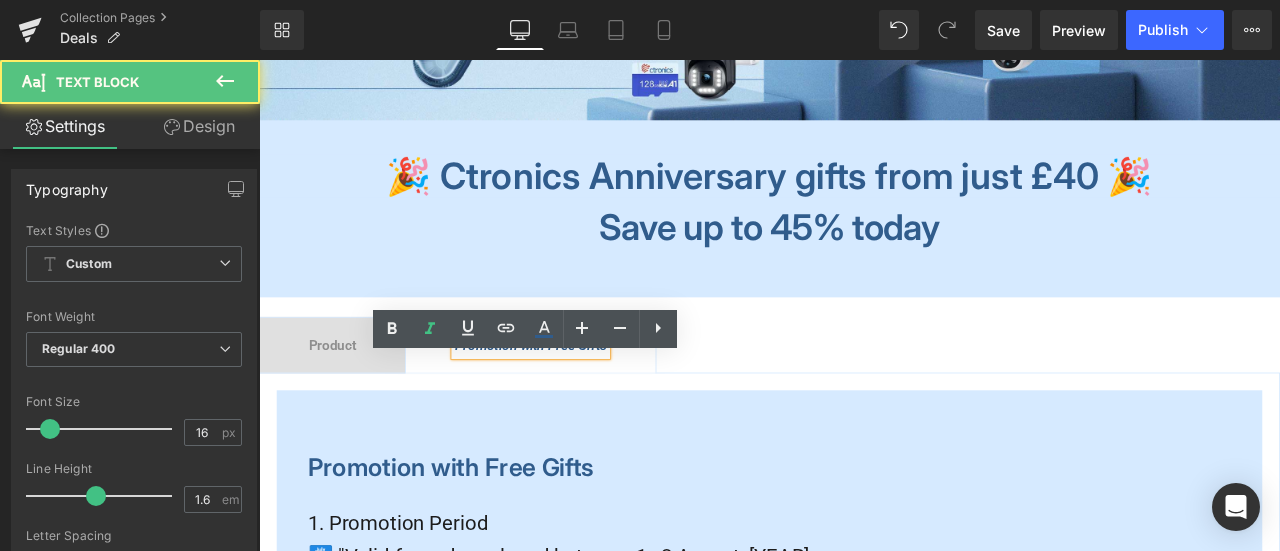 scroll, scrollTop: 900, scrollLeft: 0, axis: vertical 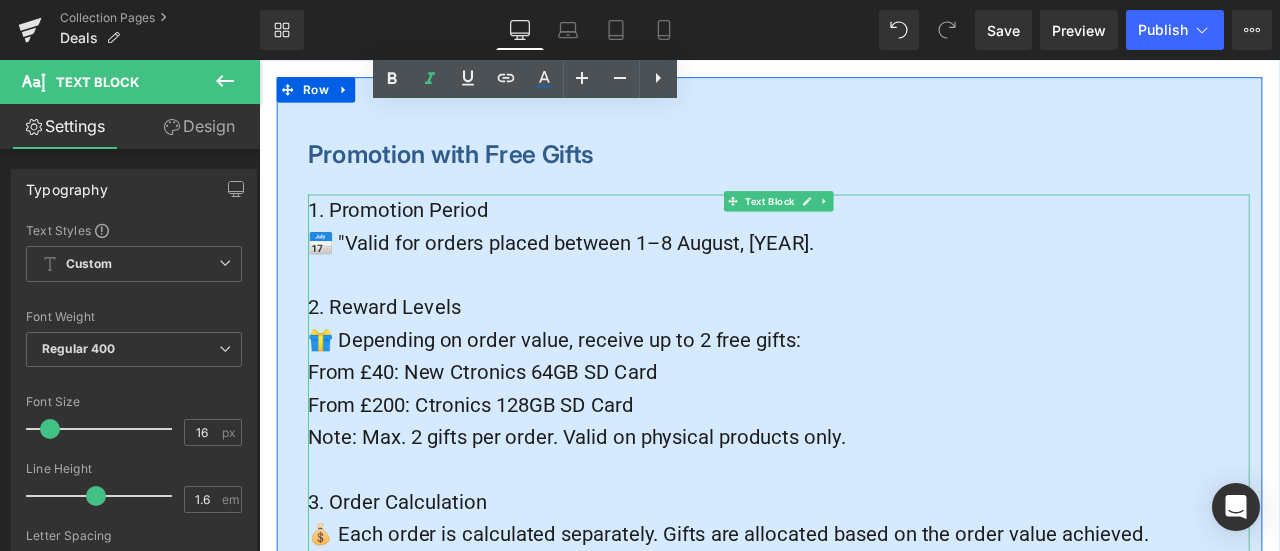 click on "📅 "Valid for orders placed between 1–8 August, 2025." at bounding box center (875, 277) 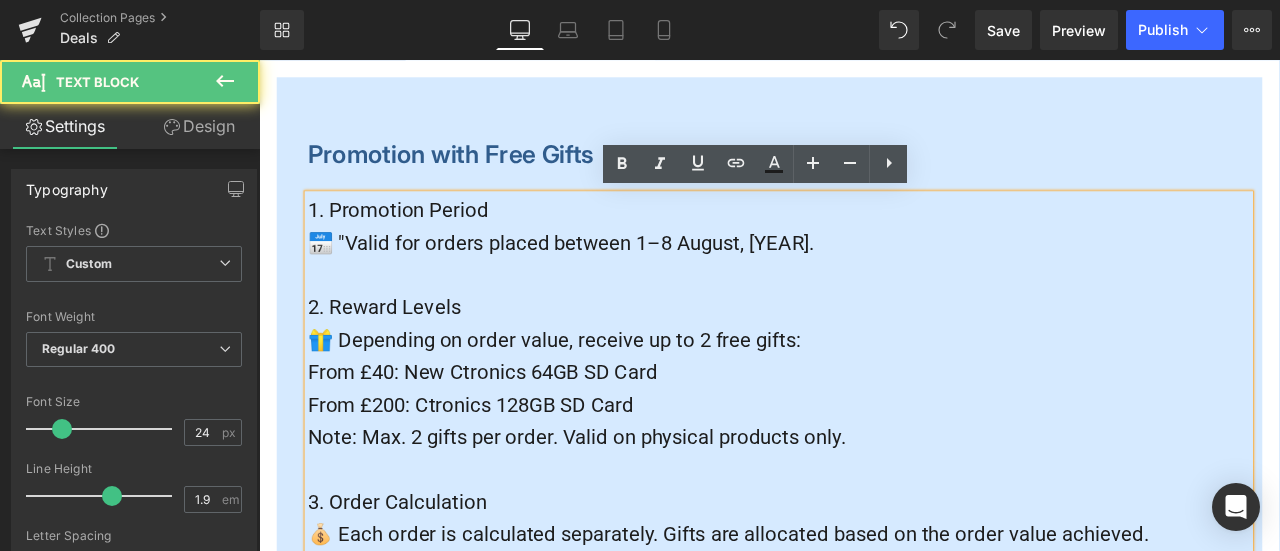 click on "📅 "Valid for orders placed between 1–8 August, 2025." at bounding box center (617, 277) 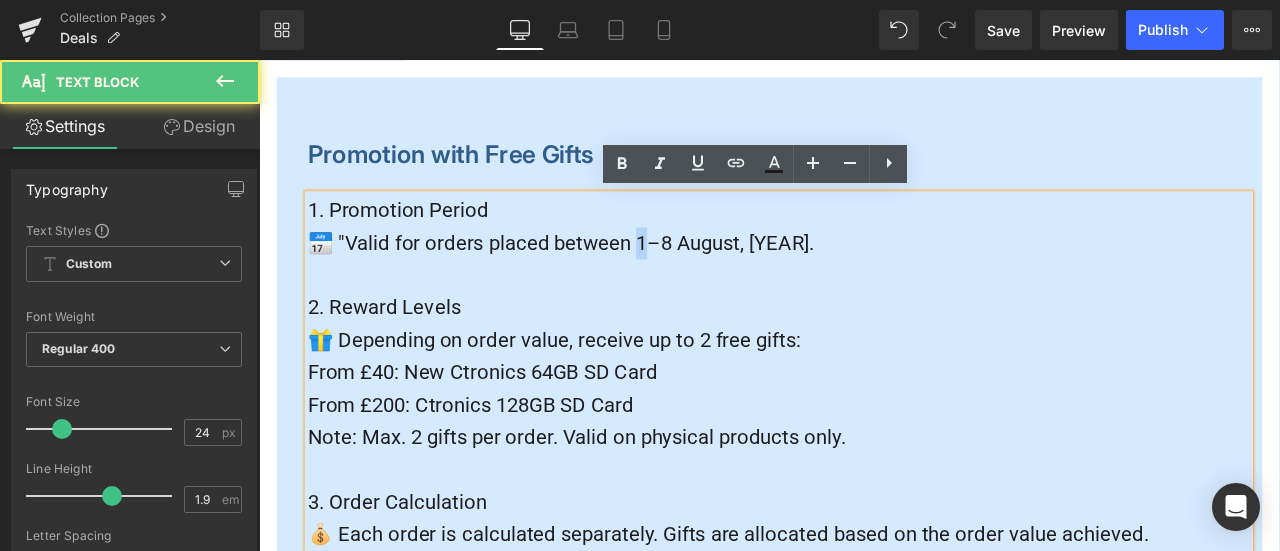 click on "📅 "Valid for orders placed between 1–8 August, 2025." at bounding box center (617, 277) 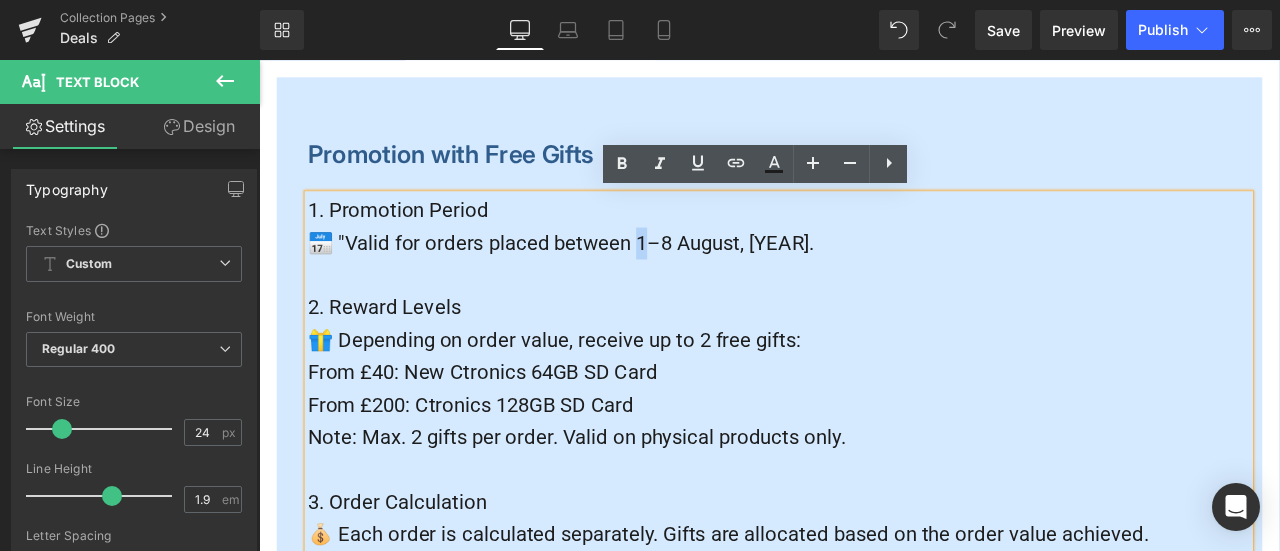 type 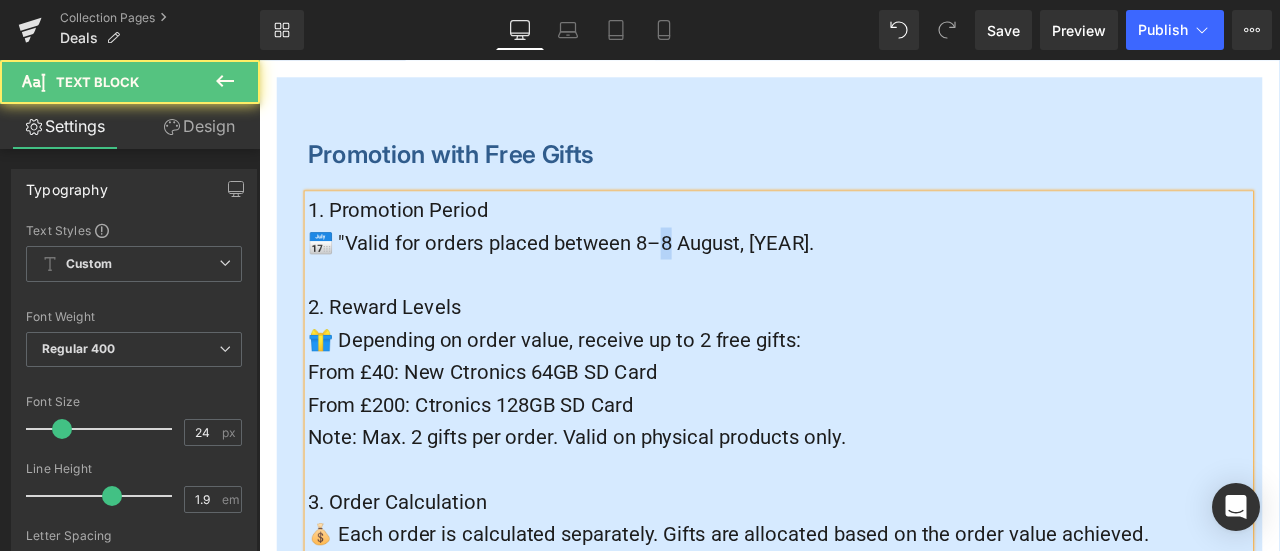 click on "📅 "Valid for orders placed between 8–8 August, 2025." at bounding box center (617, 277) 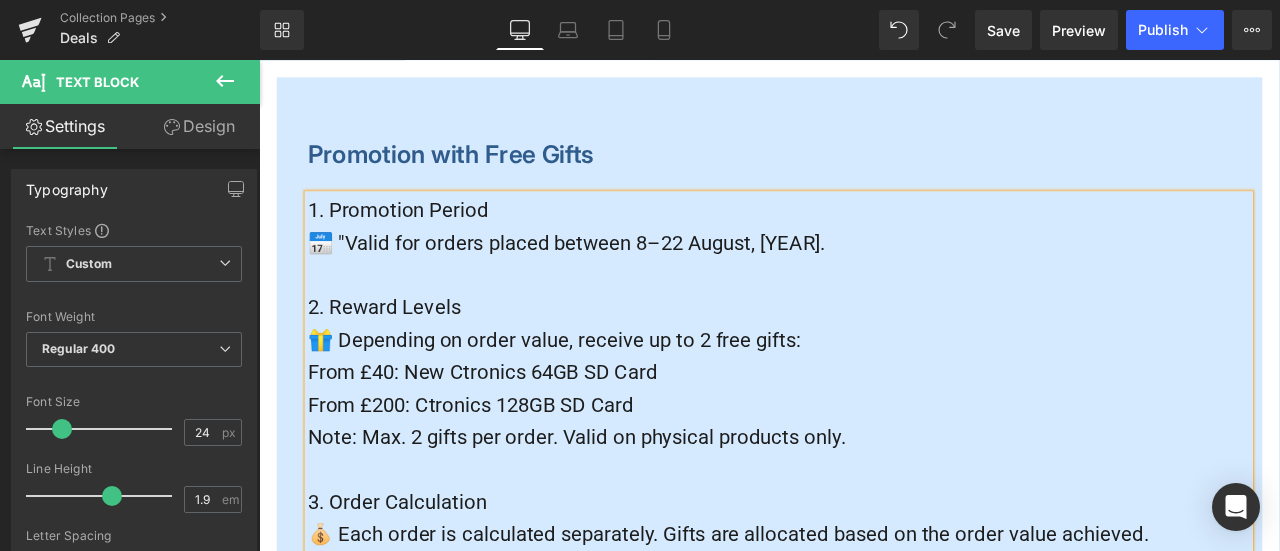click on "📅 "Valid for orders placed between 8–22 August, 2025." at bounding box center (623, 277) 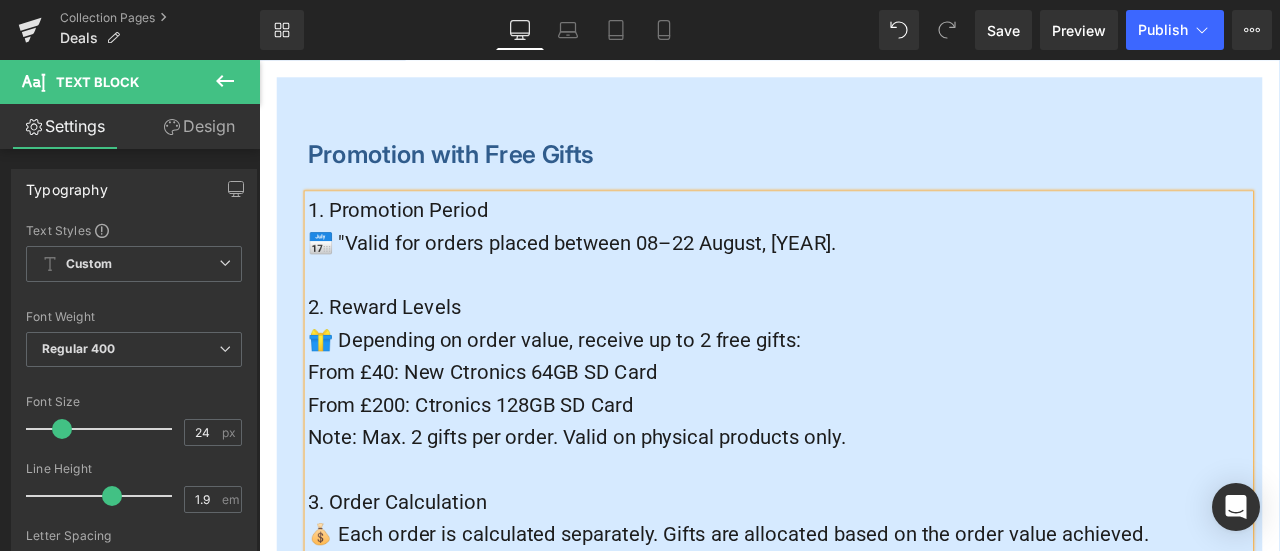 click on "From £40: New Ctronics 64GB SD Card" at bounding box center (875, 430) 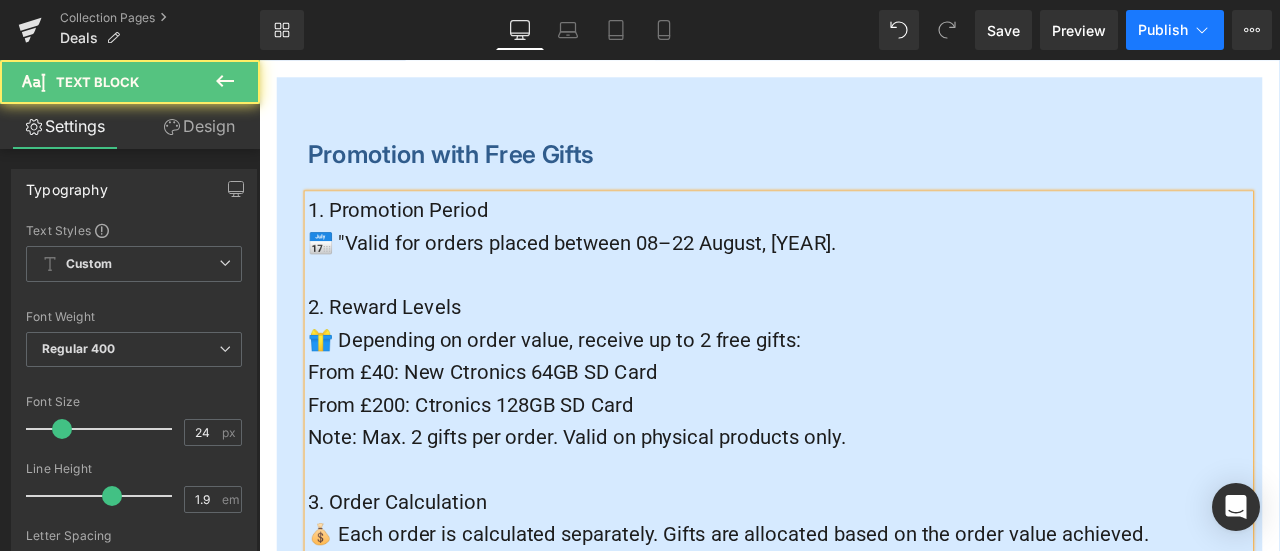 click on "Publish" at bounding box center [1175, 30] 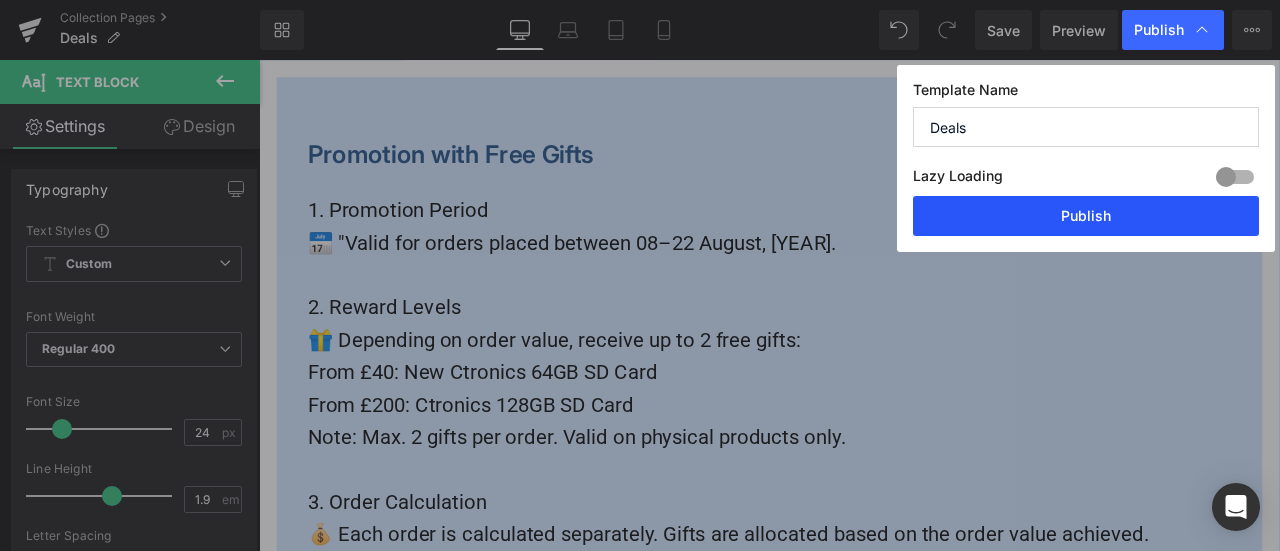 click on "Publish" at bounding box center (1086, 216) 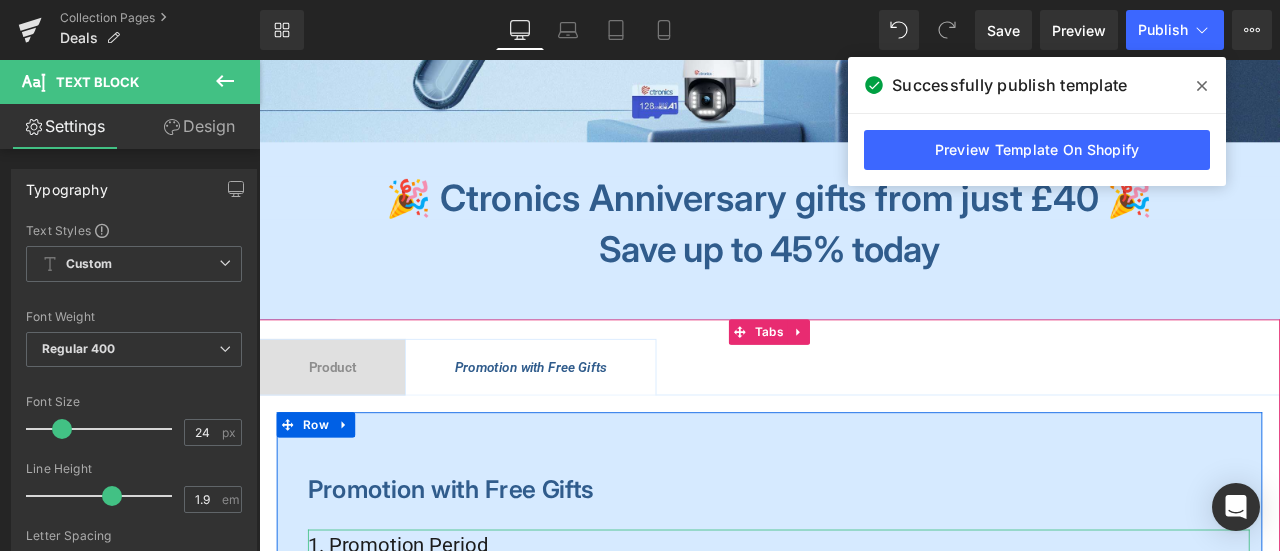 scroll, scrollTop: 500, scrollLeft: 0, axis: vertical 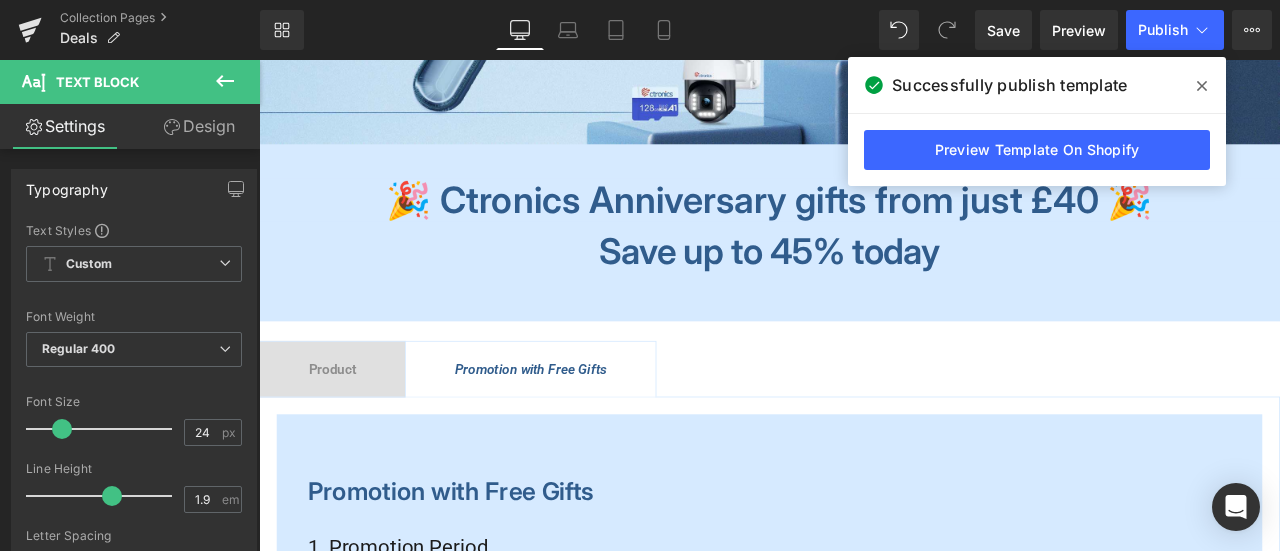 click on "Product" at bounding box center [346, 426] 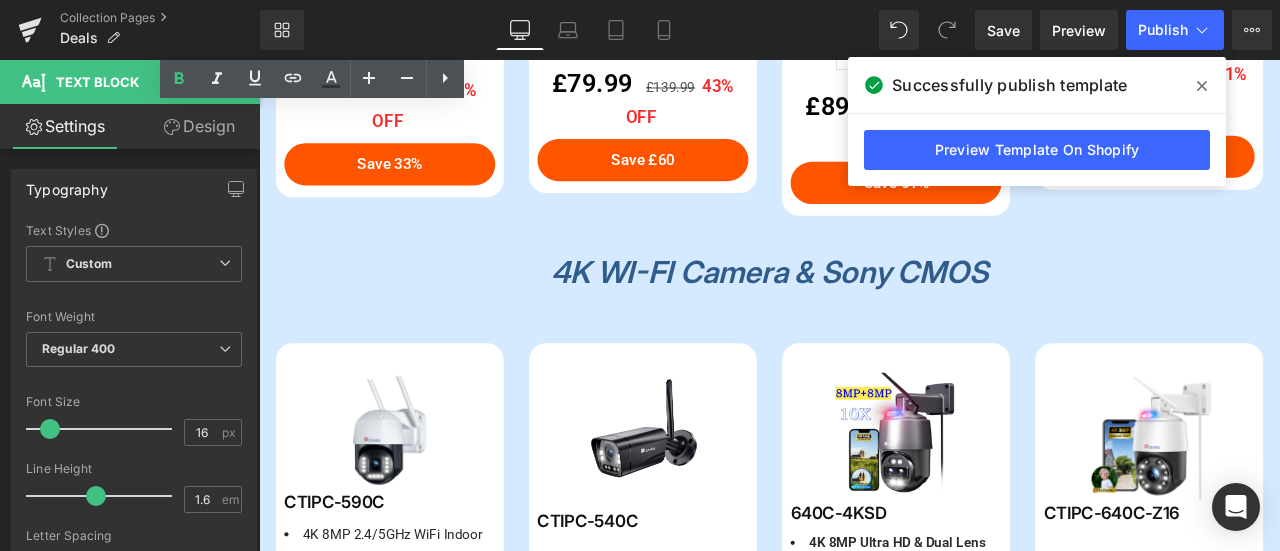 scroll, scrollTop: 1400, scrollLeft: 0, axis: vertical 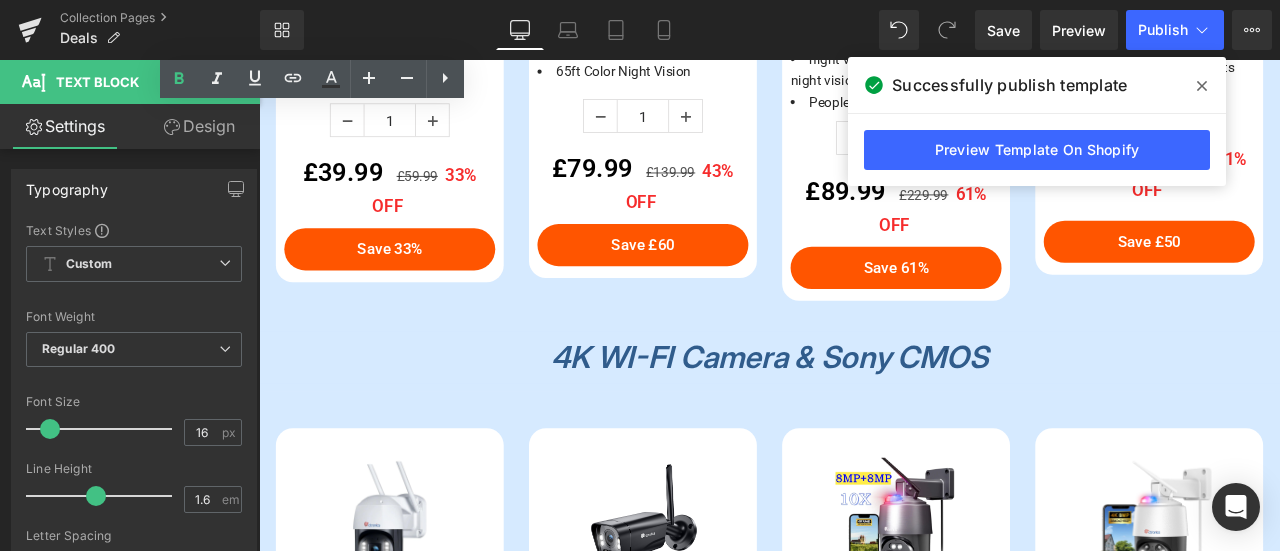 click on "4K WI-FI Camera & Sony CMOS" at bounding box center (864, 412) 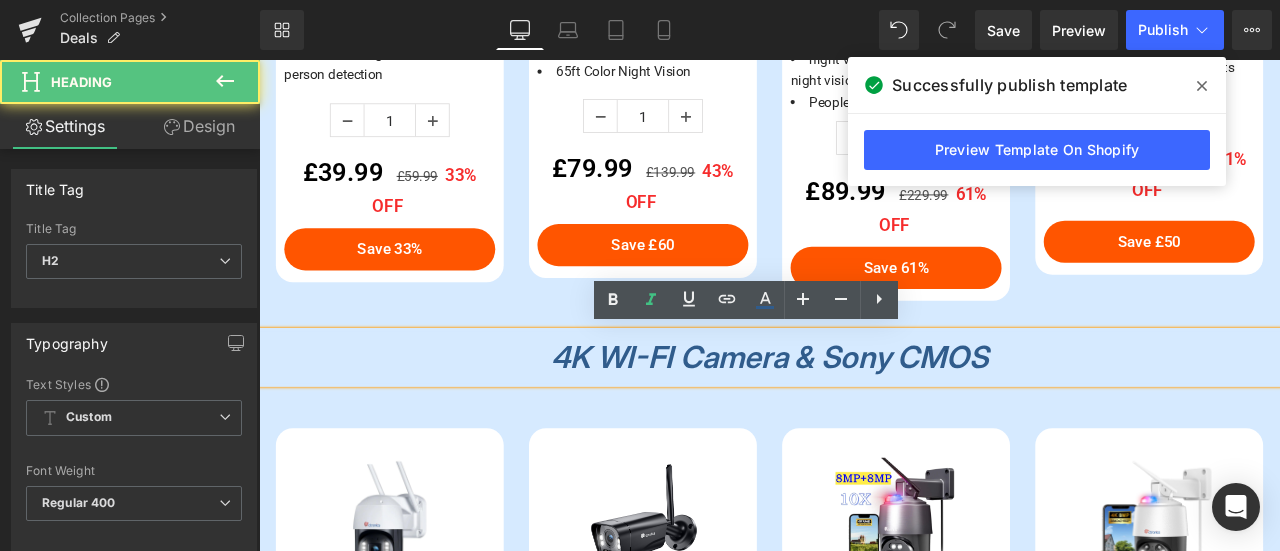click 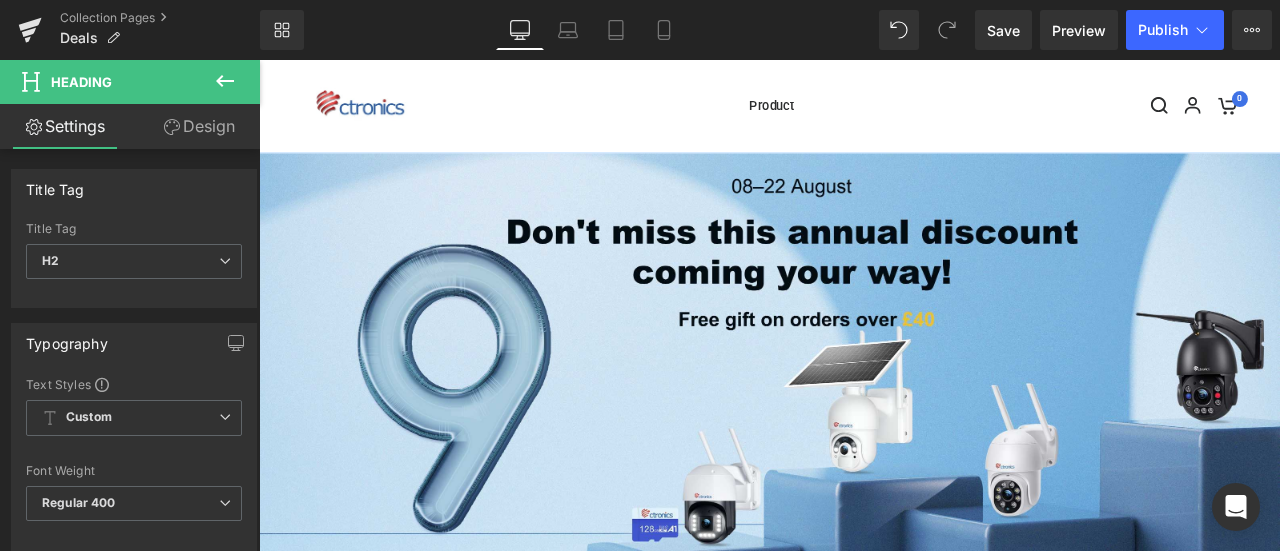 scroll, scrollTop: 0, scrollLeft: 0, axis: both 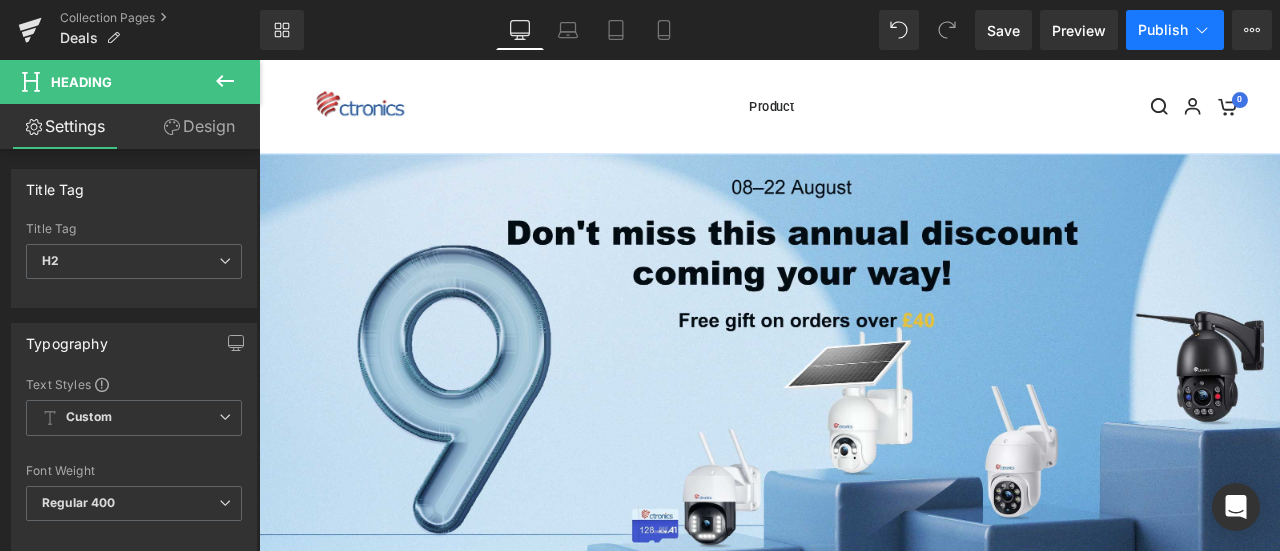 click on "Publish" at bounding box center (1163, 30) 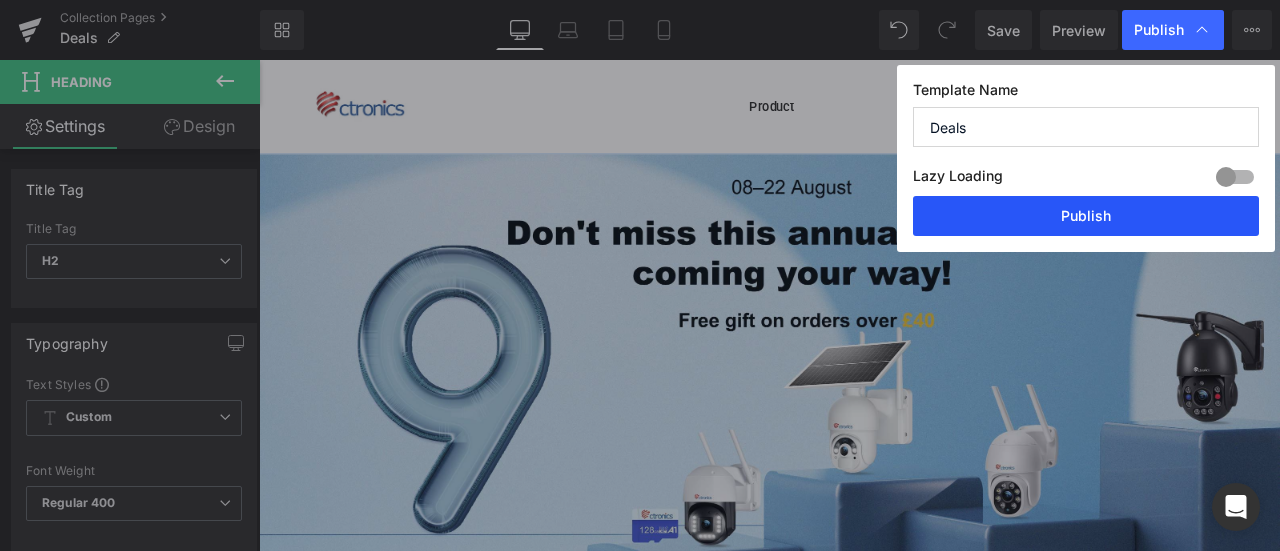 click on "Publish" at bounding box center (1086, 216) 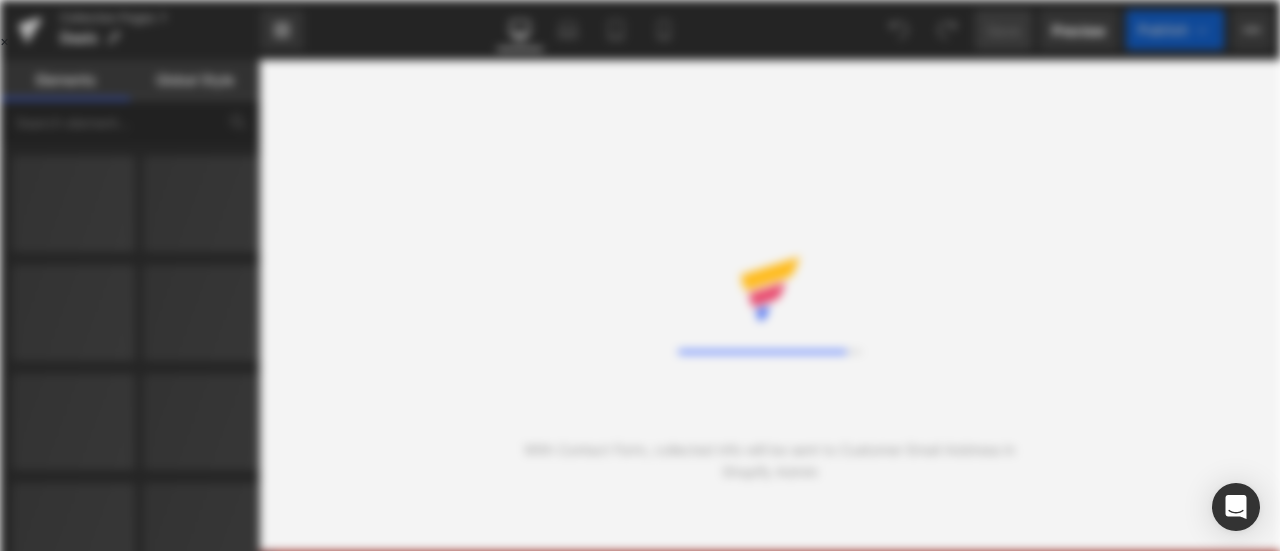 scroll, scrollTop: 0, scrollLeft: 0, axis: both 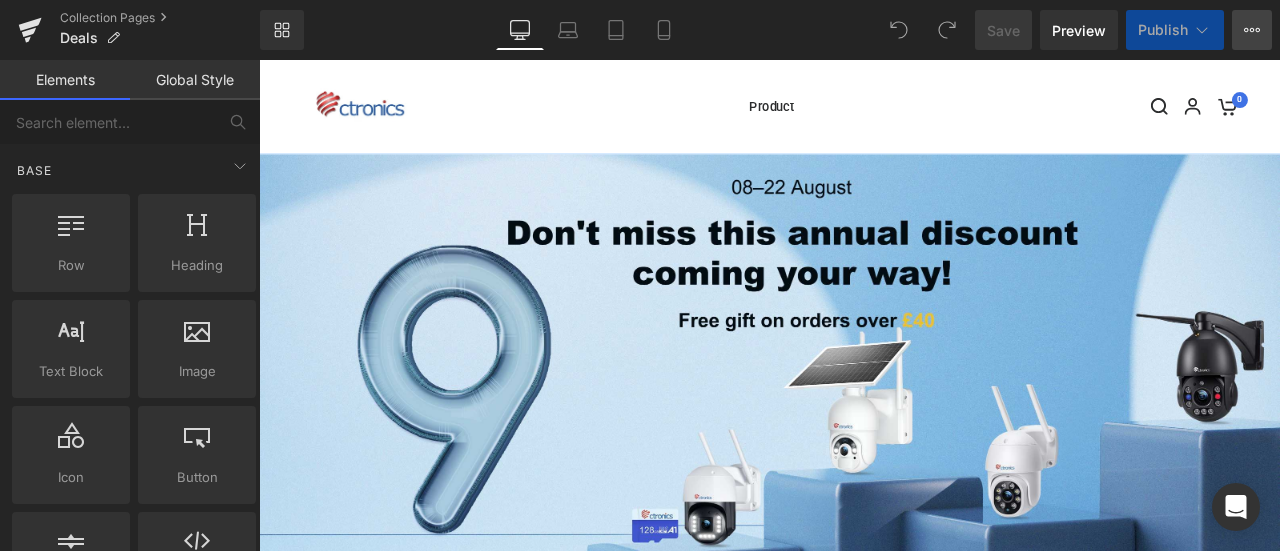 click 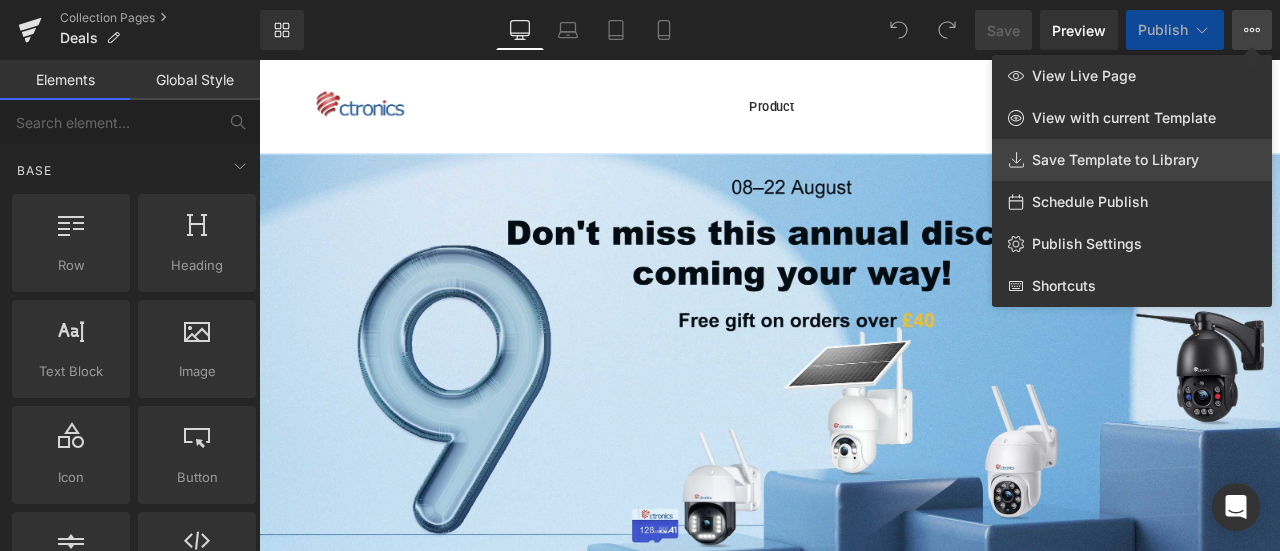 click on "Save Template to Library" at bounding box center [1115, 160] 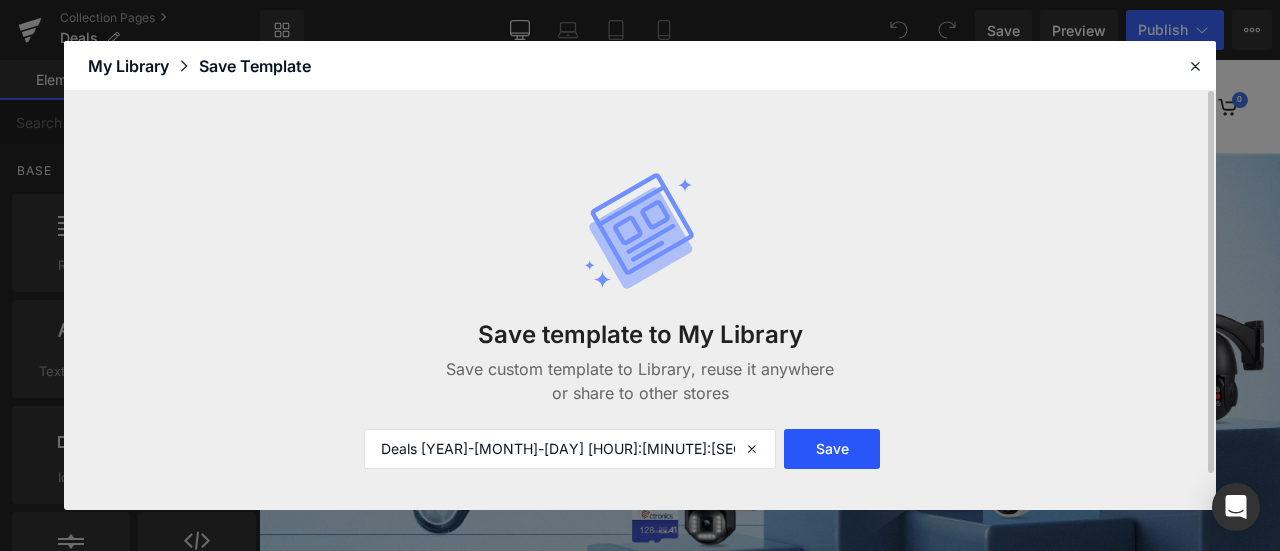 click on "Save" at bounding box center [832, 449] 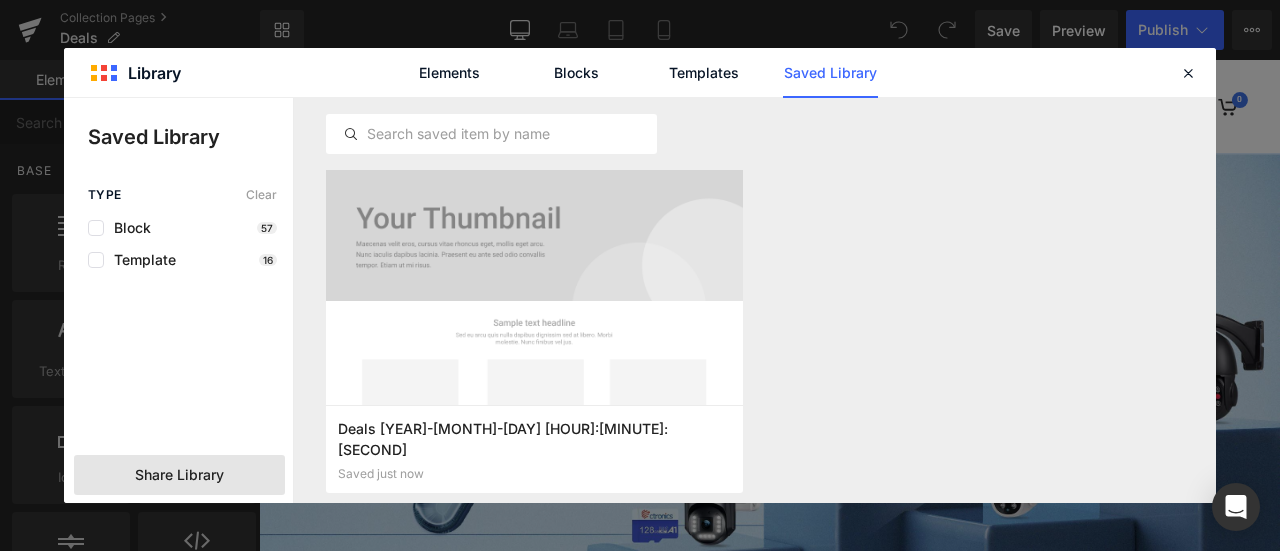 click on "Share Library" at bounding box center [179, 475] 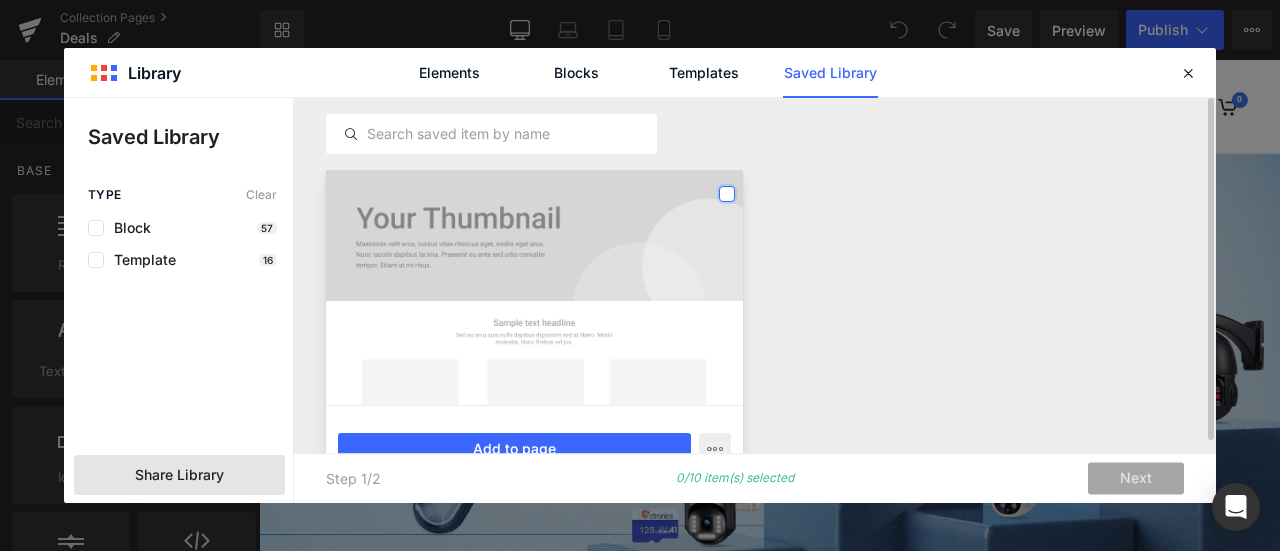 click at bounding box center (727, 194) 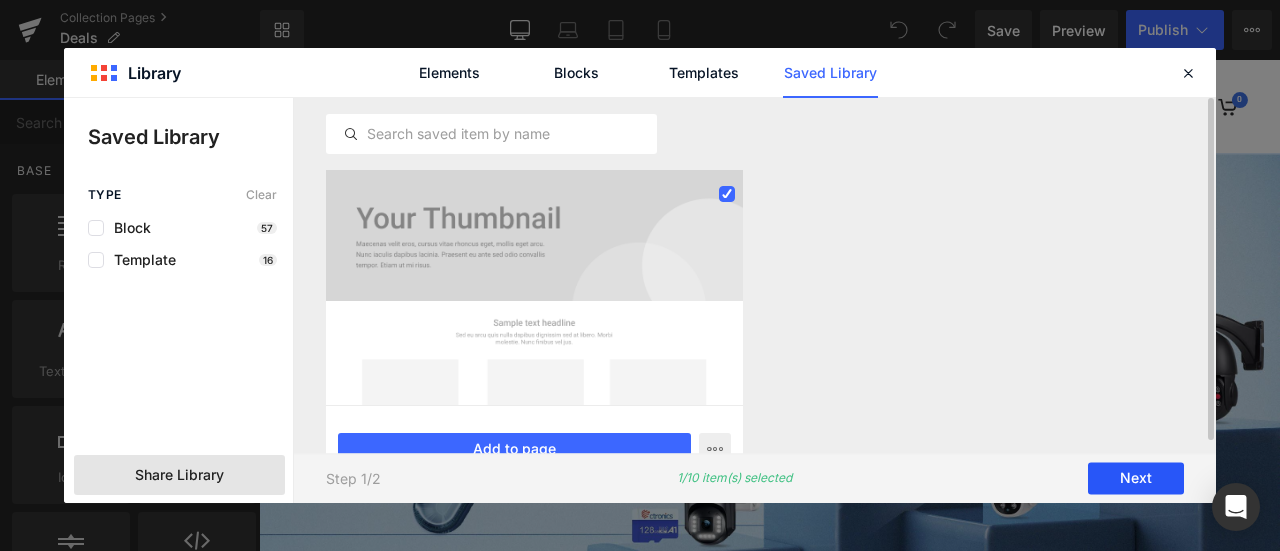 click on "Next" at bounding box center [1136, 479] 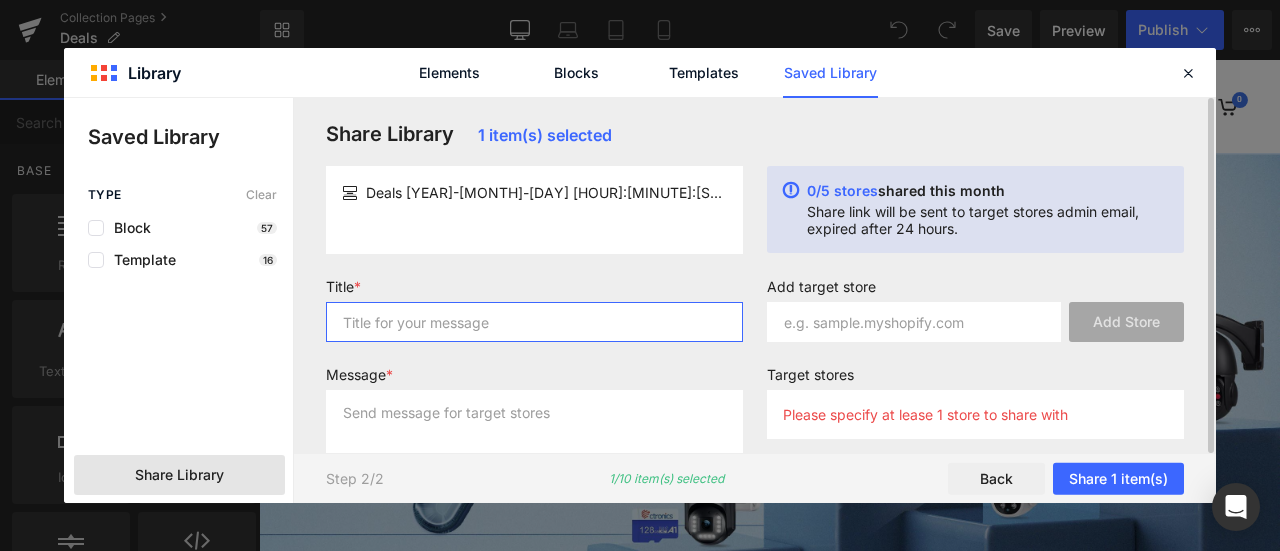 click at bounding box center [534, 322] 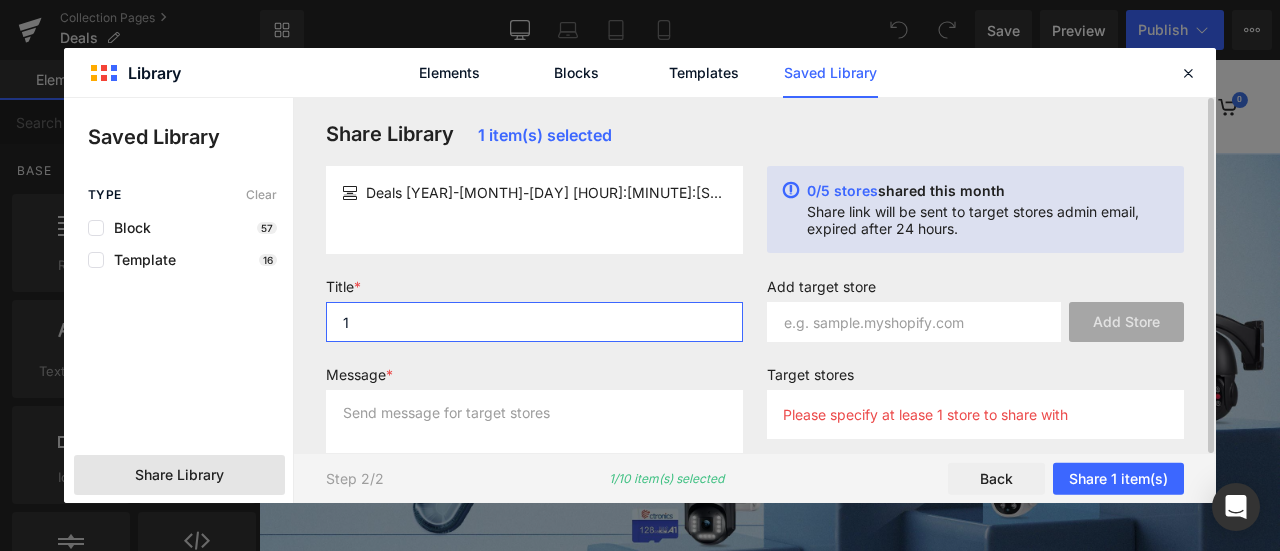 type on "1" 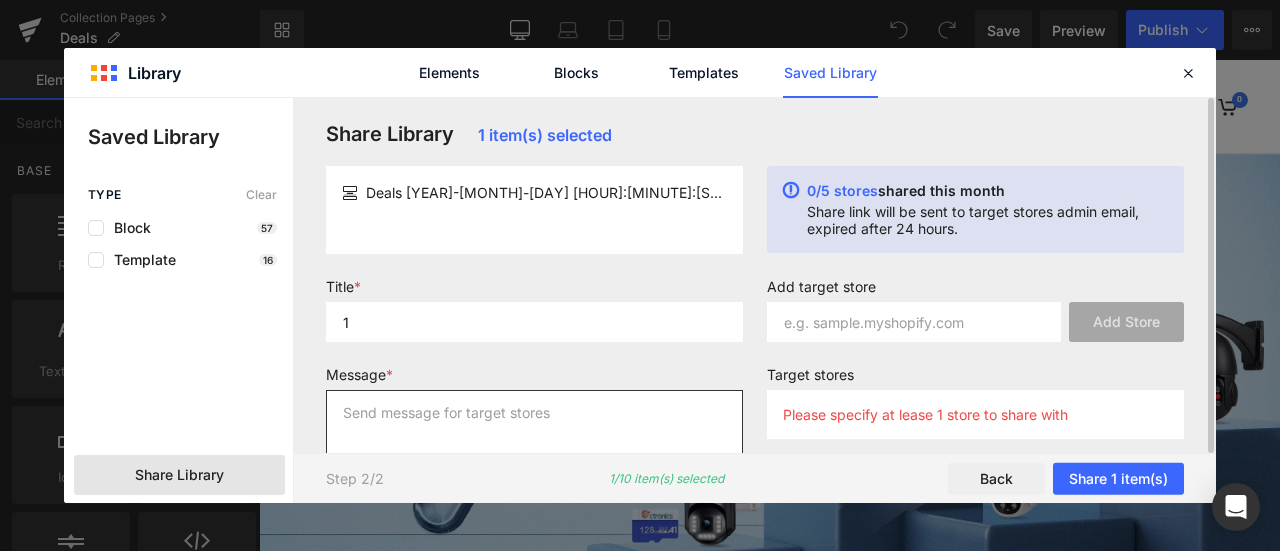 click at bounding box center [534, 430] 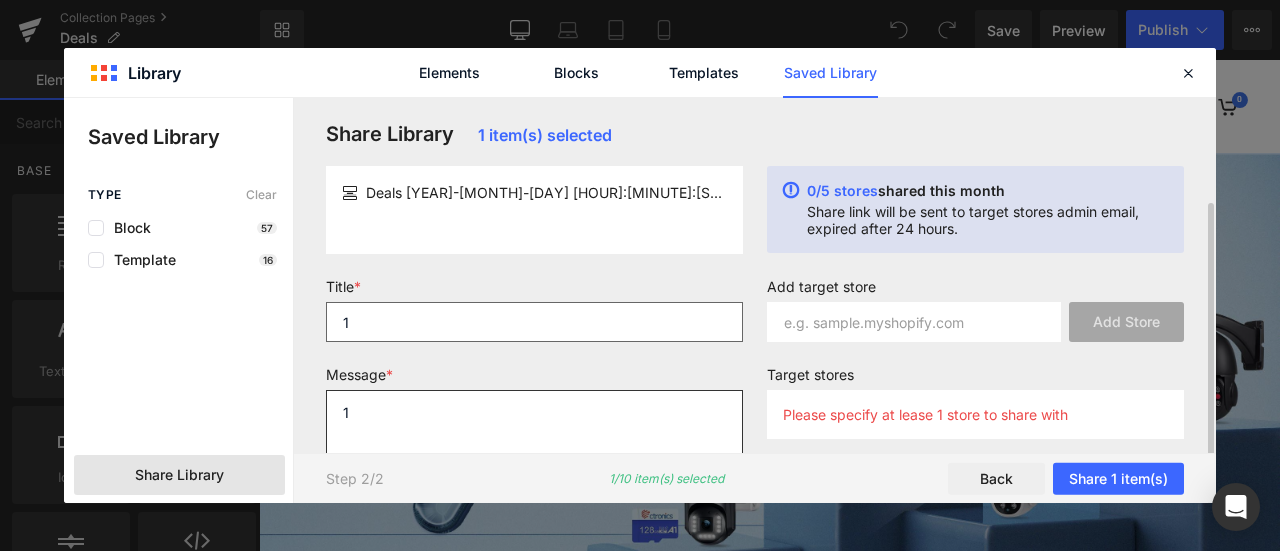 scroll, scrollTop: 56, scrollLeft: 0, axis: vertical 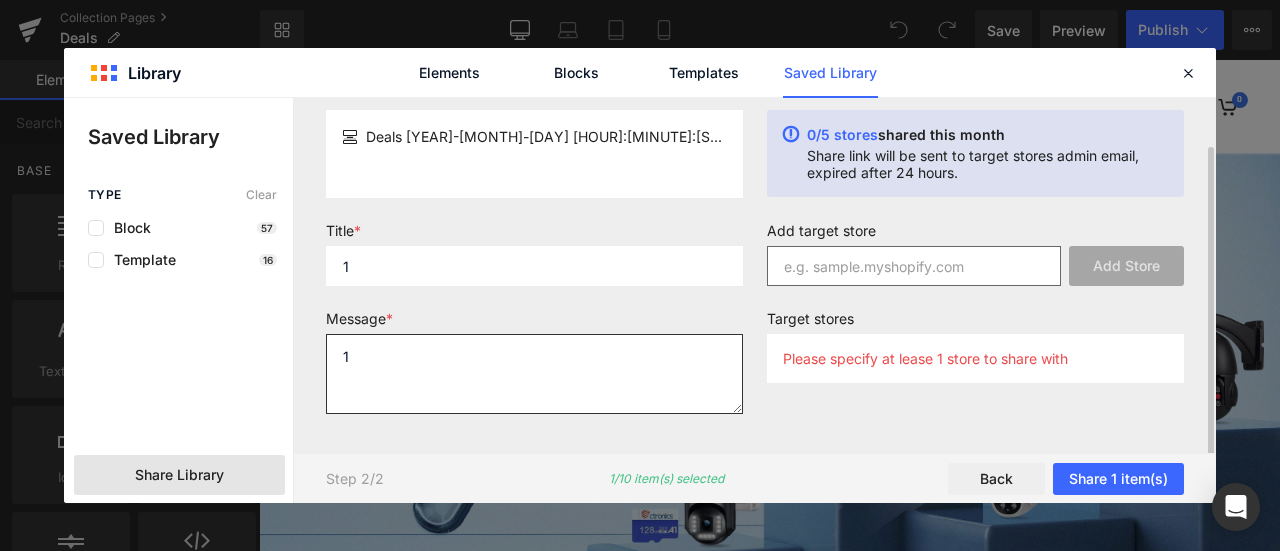 type on "1" 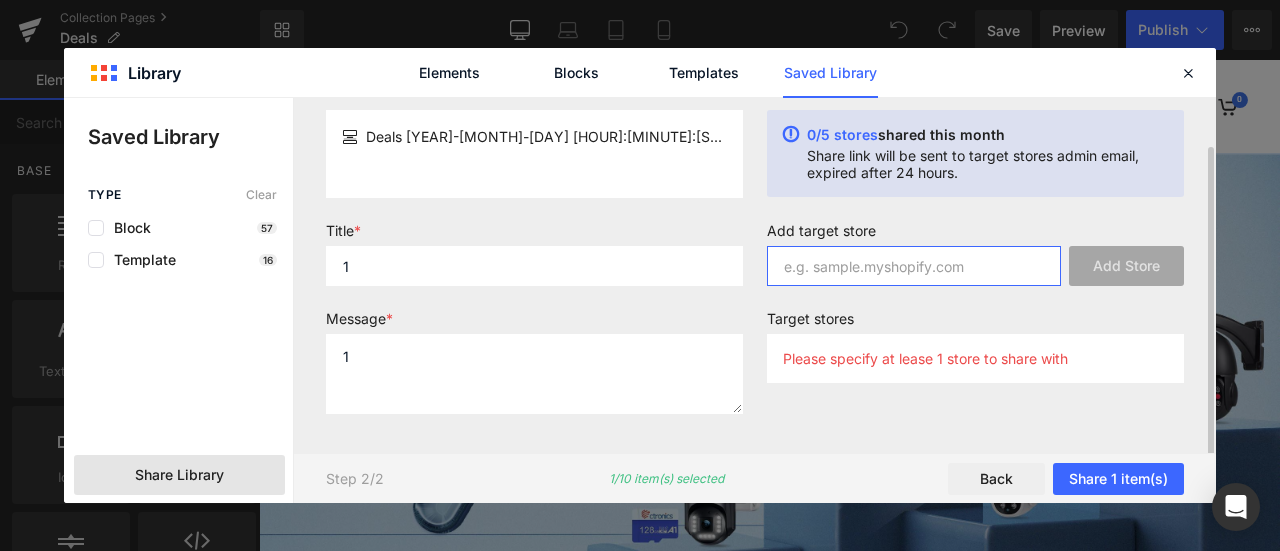click at bounding box center [914, 266] 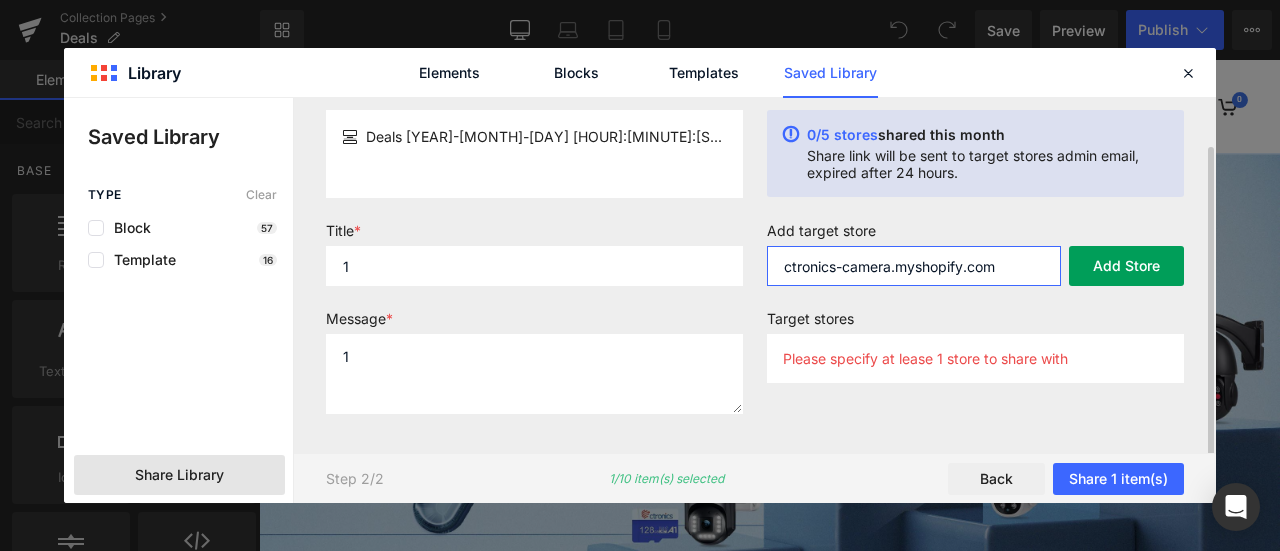 type on "ctronics-camera.myshopify.com" 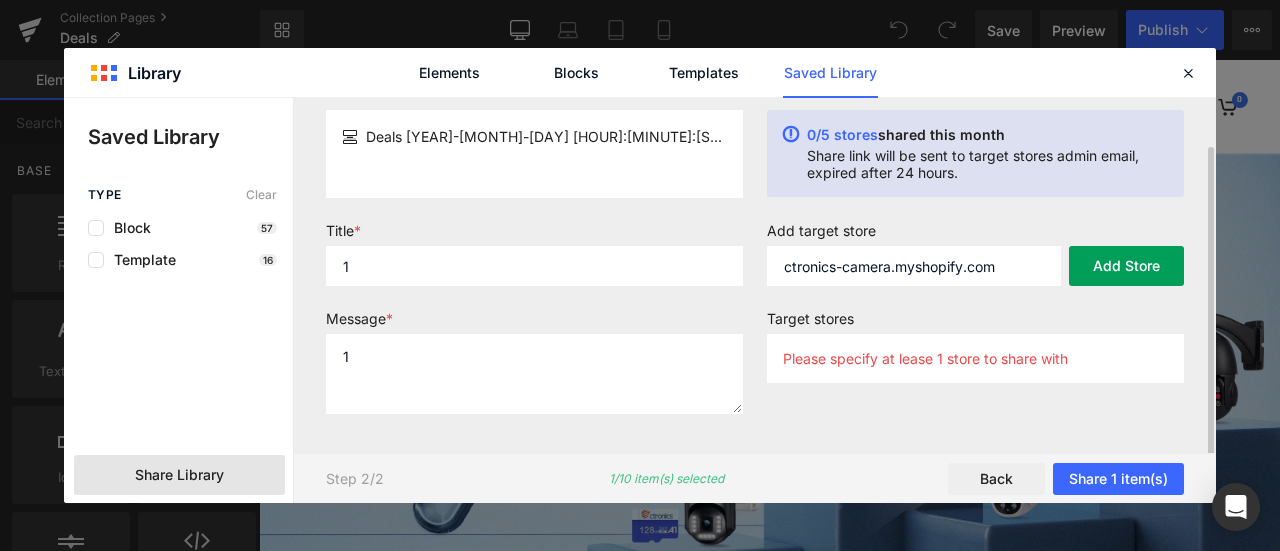 click on "Add Store" at bounding box center (1126, 266) 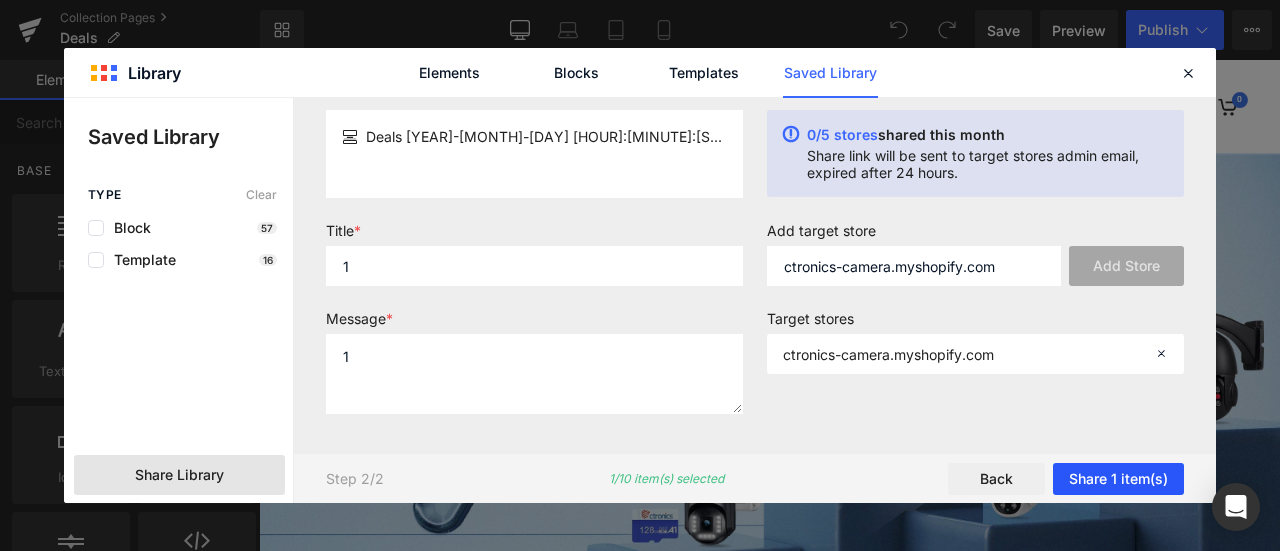 click on "Share 1 item(s)" at bounding box center [1118, 479] 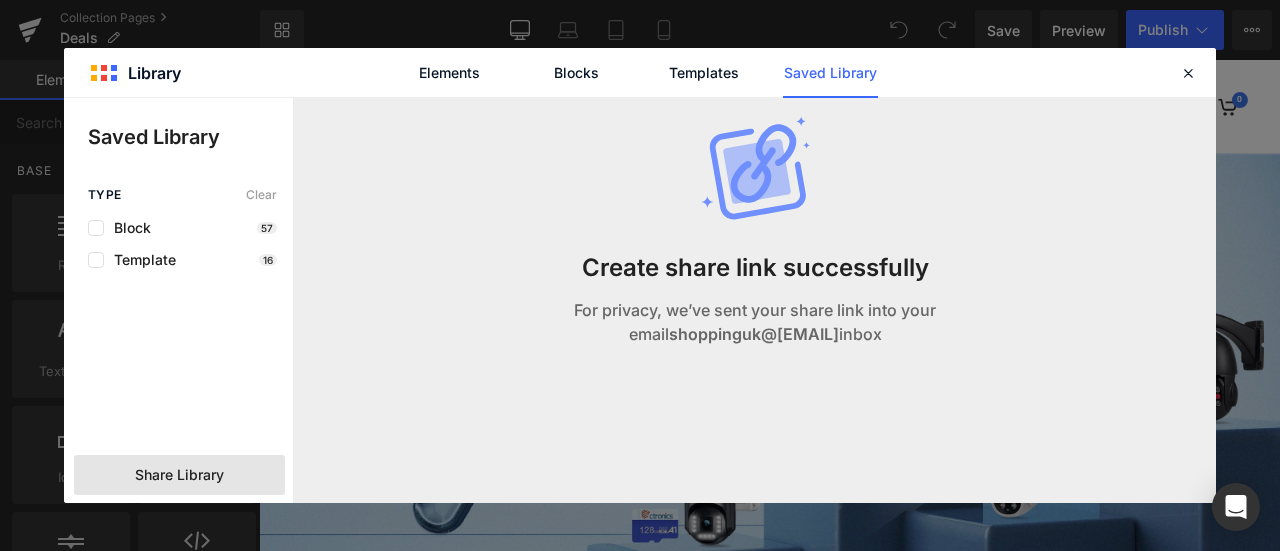 scroll, scrollTop: 0, scrollLeft: 0, axis: both 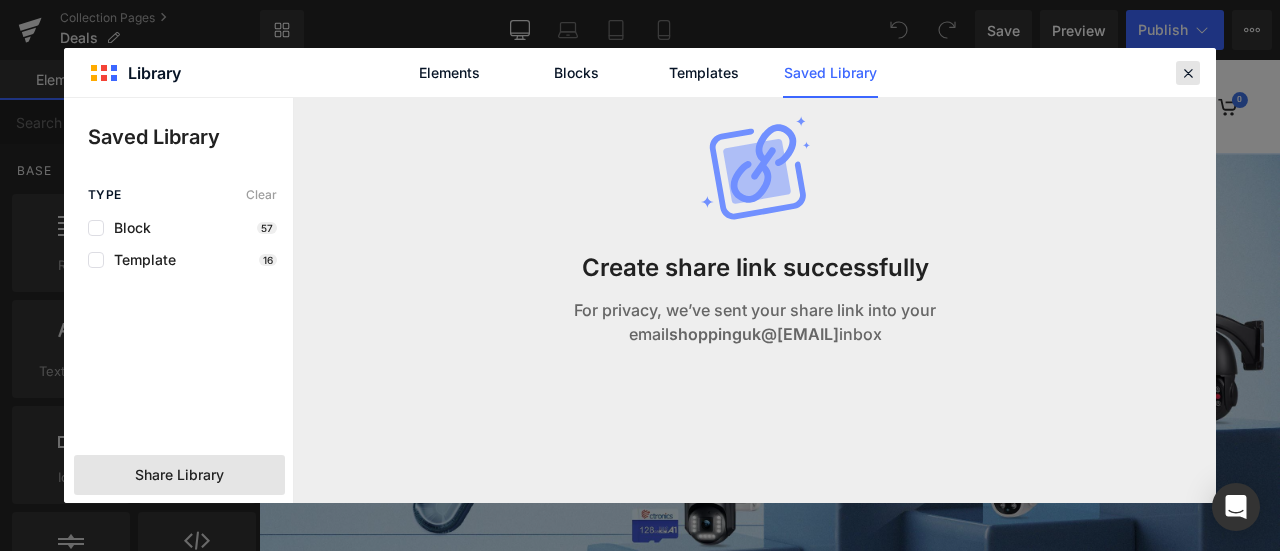 click on "Library Elements Blocks Templates Saved Library" at bounding box center [640, 73] 